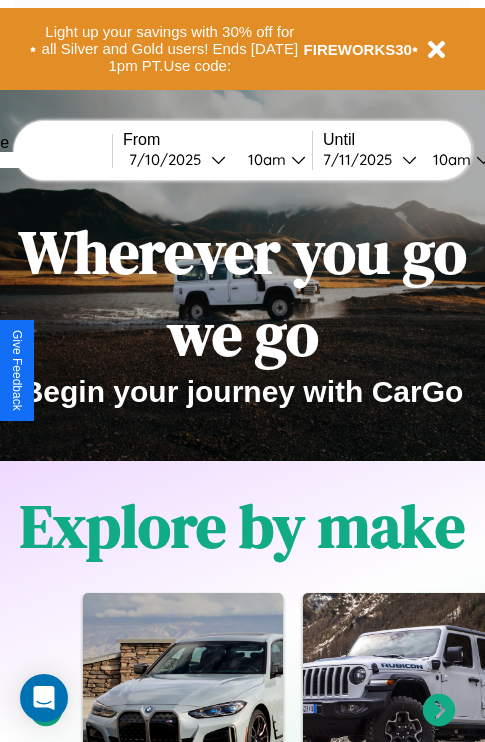 scroll, scrollTop: 0, scrollLeft: 0, axis: both 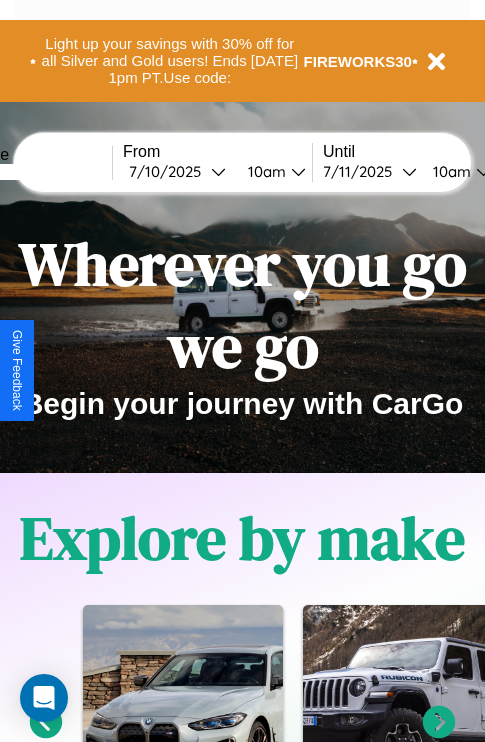click at bounding box center [37, 172] 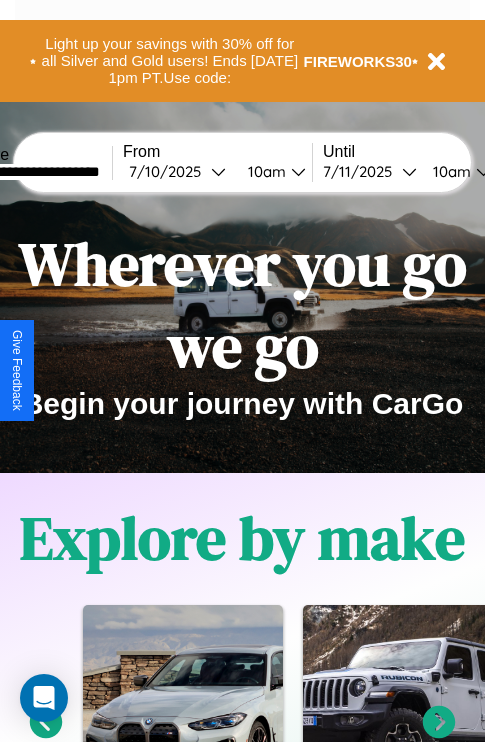 type on "**********" 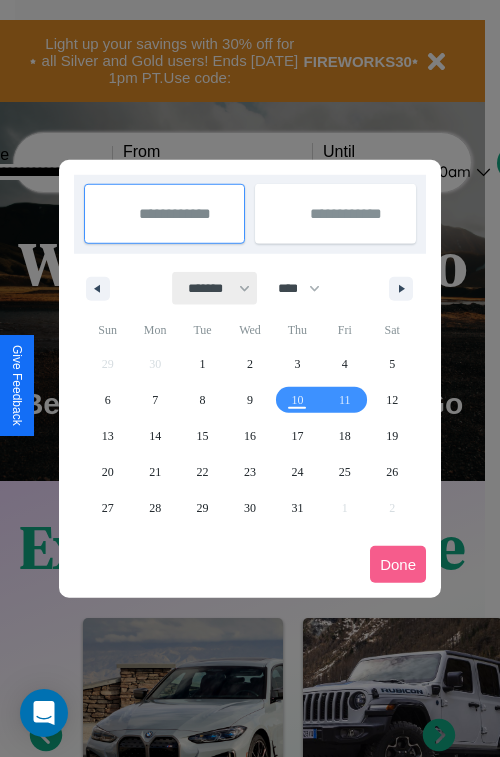 click on "******* ******** ***** ***** *** **** **** ****** ********* ******* ******** ********" at bounding box center (215, 288) 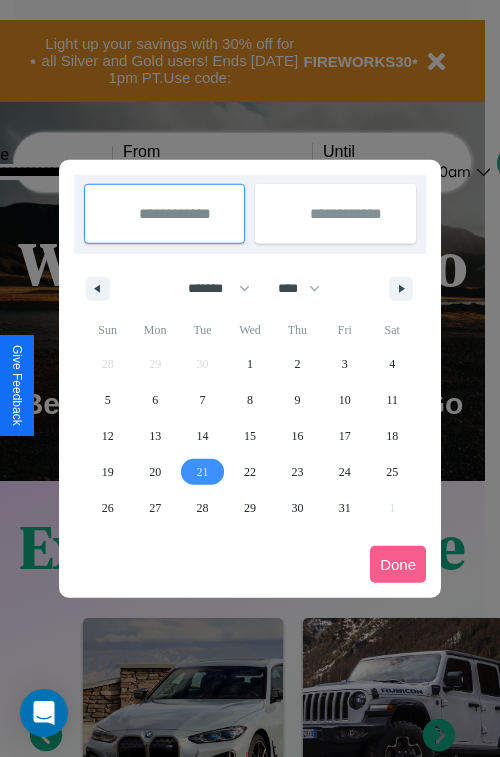 click on "21" at bounding box center (203, 472) 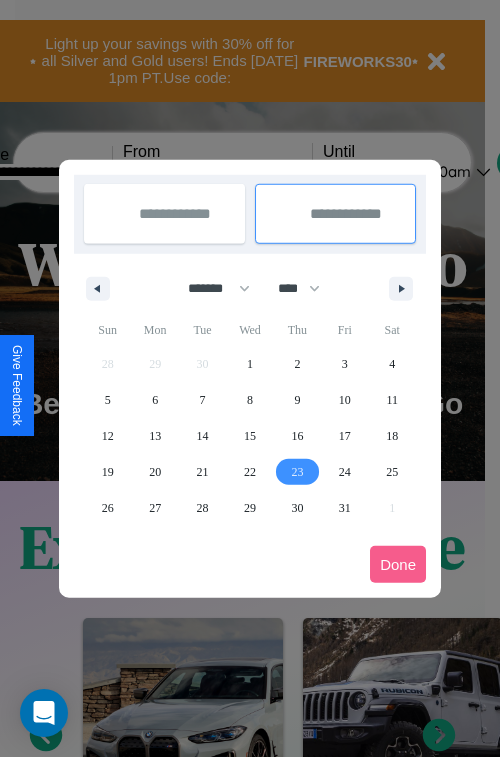 click on "23" at bounding box center (297, 472) 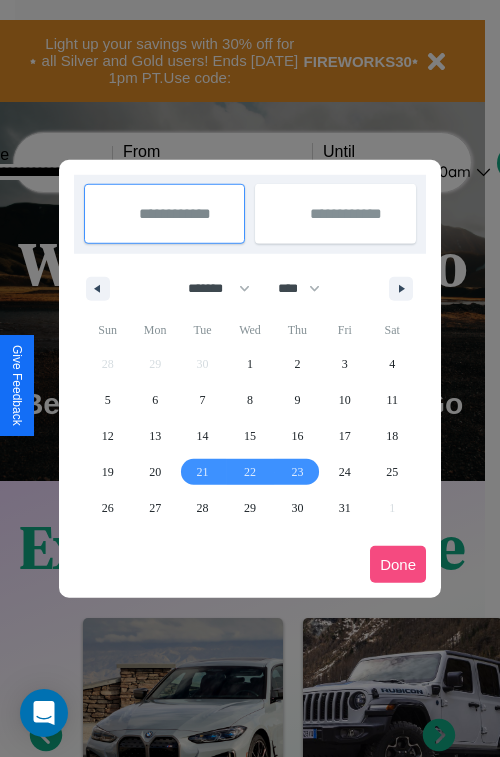 click on "Done" at bounding box center (398, 564) 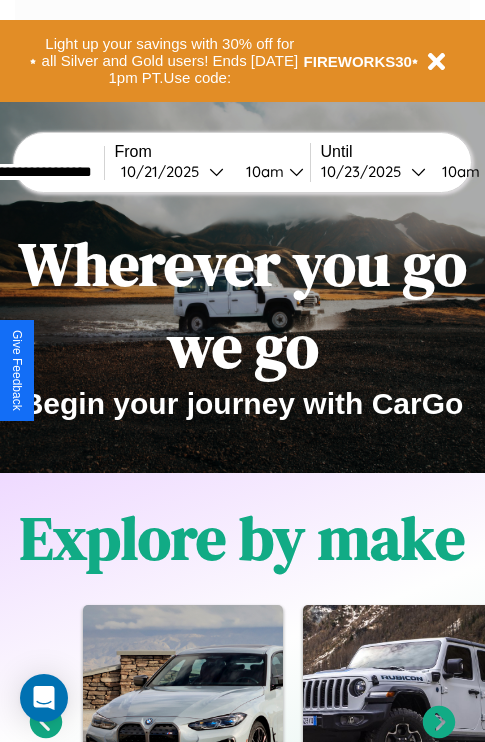 scroll, scrollTop: 0, scrollLeft: 82, axis: horizontal 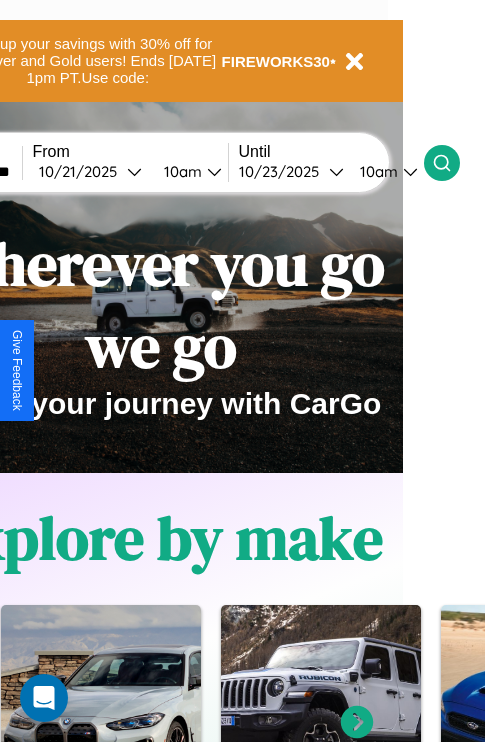 click 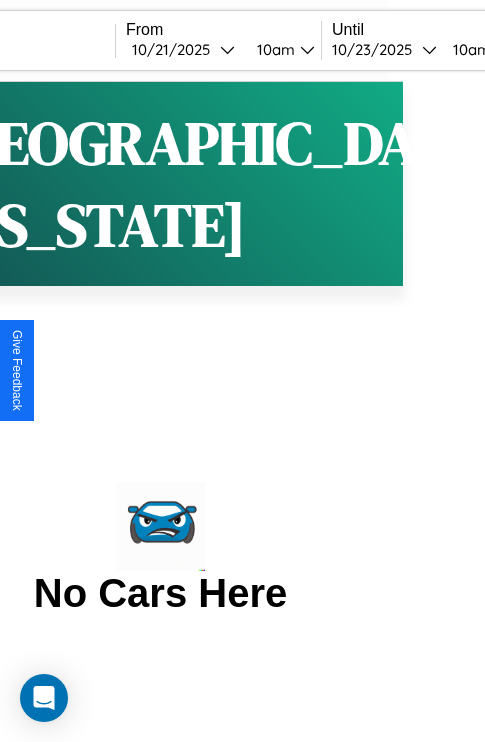 scroll, scrollTop: 0, scrollLeft: 0, axis: both 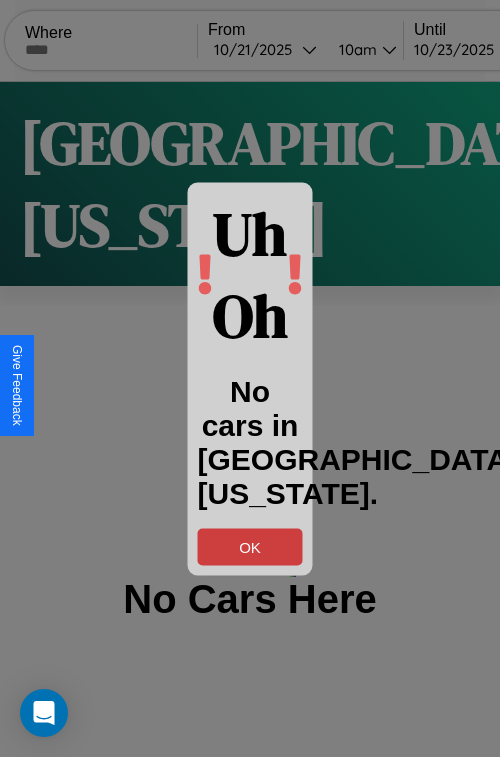 click on "OK" at bounding box center (250, 546) 